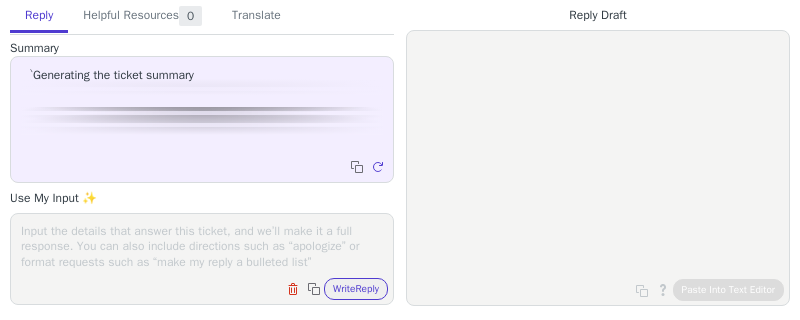 scroll, scrollTop: 0, scrollLeft: 0, axis: both 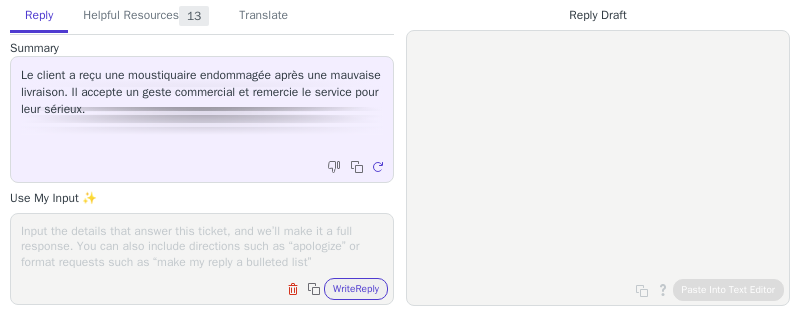 click at bounding box center (202, 246) 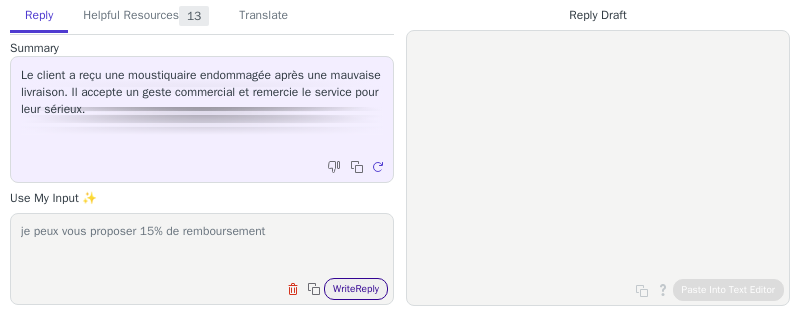 type on "je peux vous proposer 15% de remboursement" 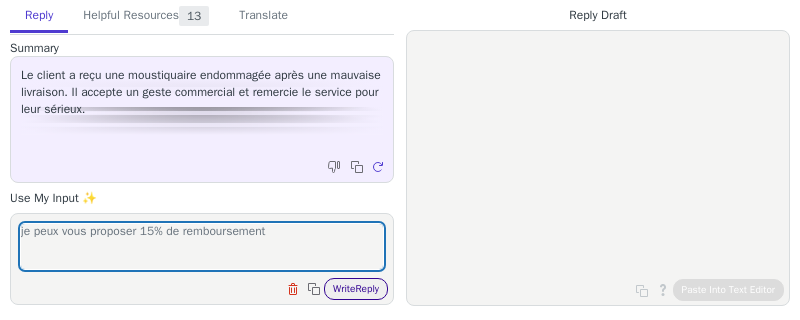 click on "Write  Reply" at bounding box center [356, 289] 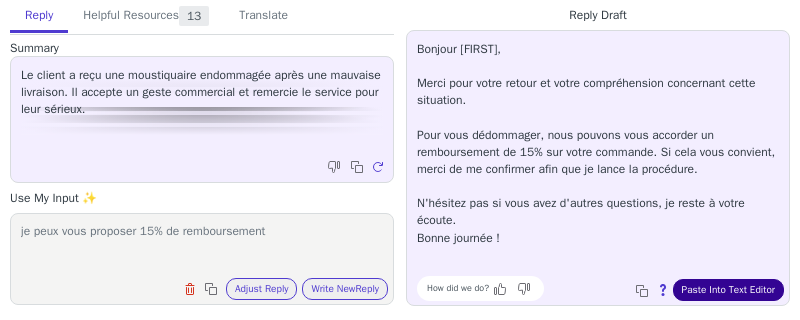 click on "Paste Into Text Editor" at bounding box center [728, 290] 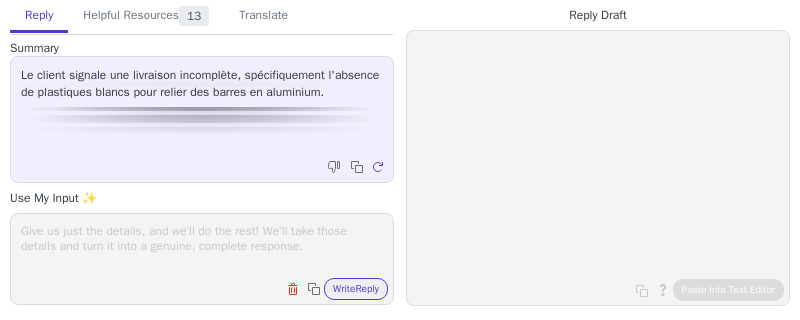 scroll, scrollTop: 0, scrollLeft: 0, axis: both 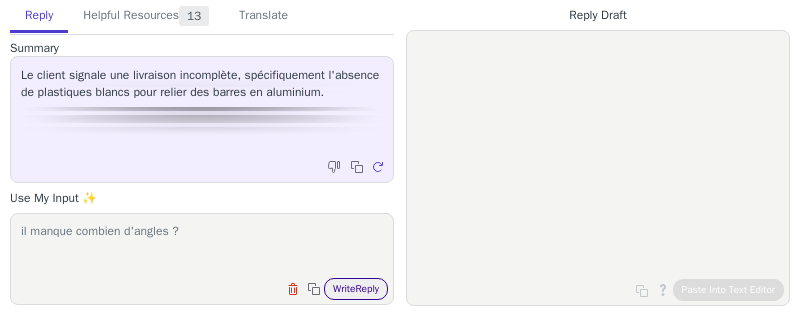 type on "il manque combien d'angles ?" 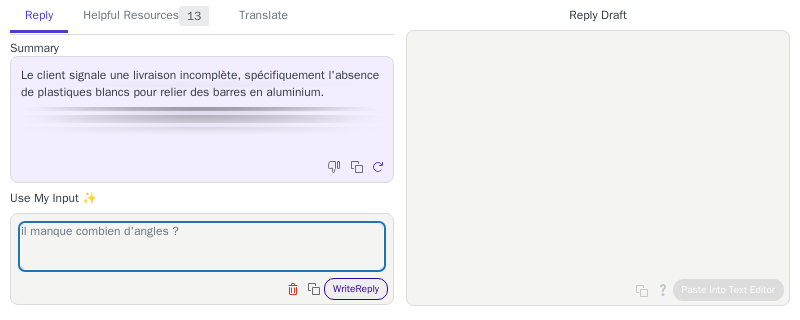 click on "Write  Reply" at bounding box center (356, 289) 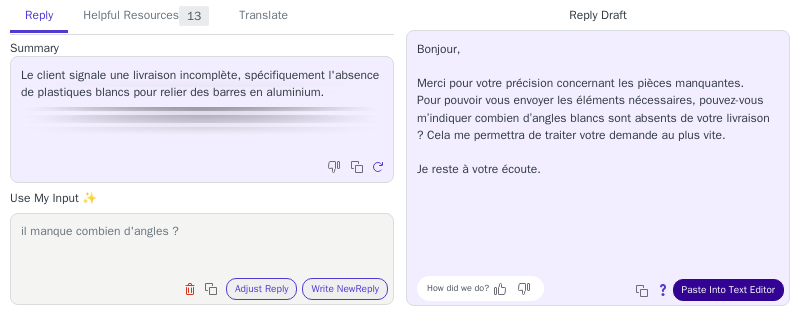 click on "Paste Into Text Editor" at bounding box center [728, 290] 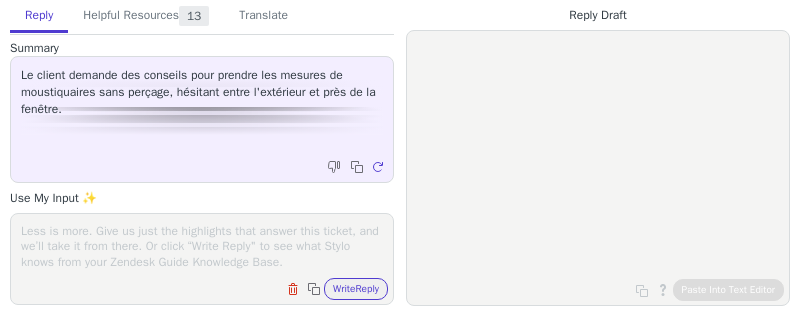 scroll, scrollTop: 0, scrollLeft: 0, axis: both 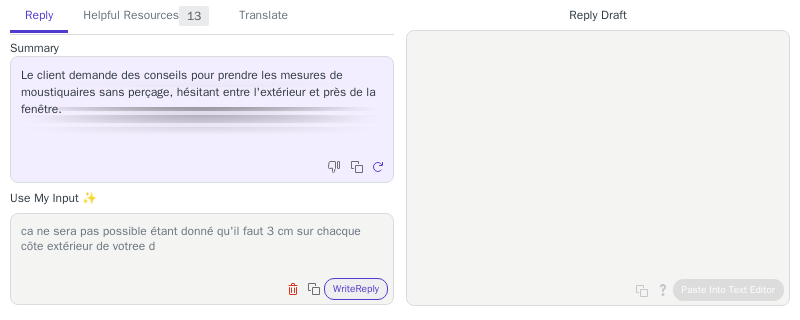 type on "ca ne sera pas possible étant donné qu'il faut 3 cm sur chacque côte extérieur de votree do" 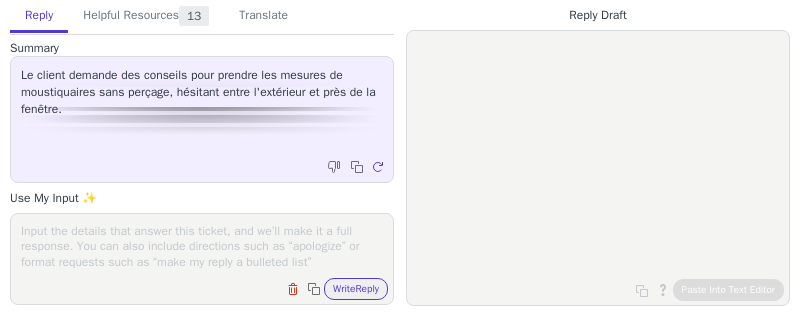 scroll, scrollTop: 0, scrollLeft: 0, axis: both 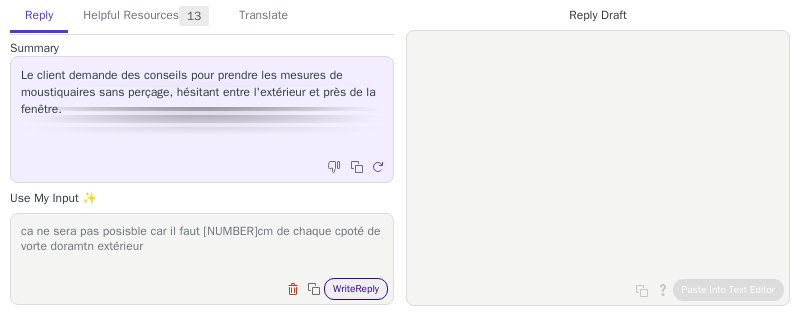 type on "ca ne sera pas posisble car il faut [NUMBER]cm de chaque cpoté de vorte doramtn extérieur" 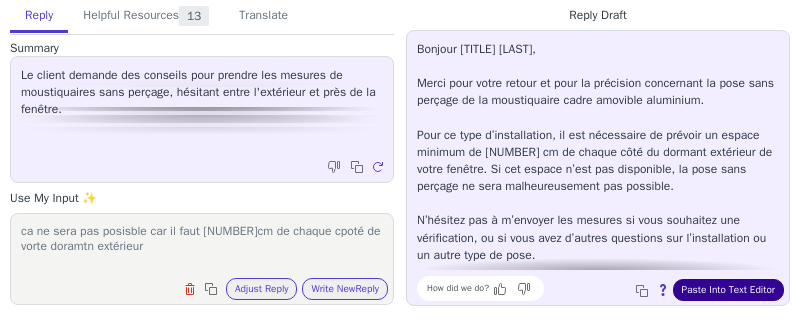 click on "Paste Into Text Editor" at bounding box center (728, 290) 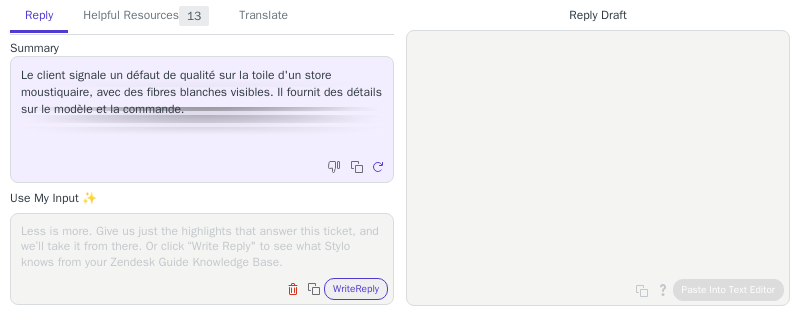 scroll, scrollTop: 0, scrollLeft: 0, axis: both 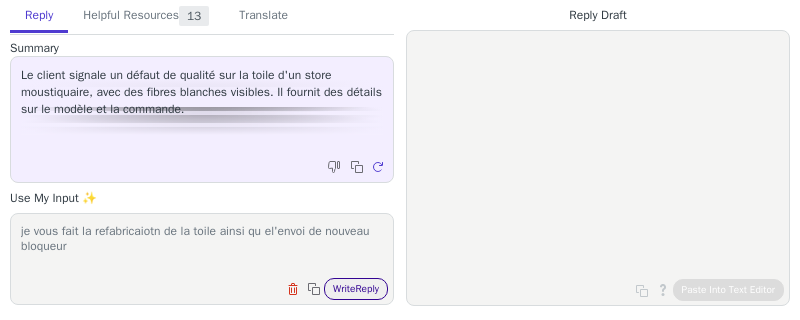 type on "je vous fait la refabricaiotn de la toile ainsi qu el'envoi de nouveau bloqueur" 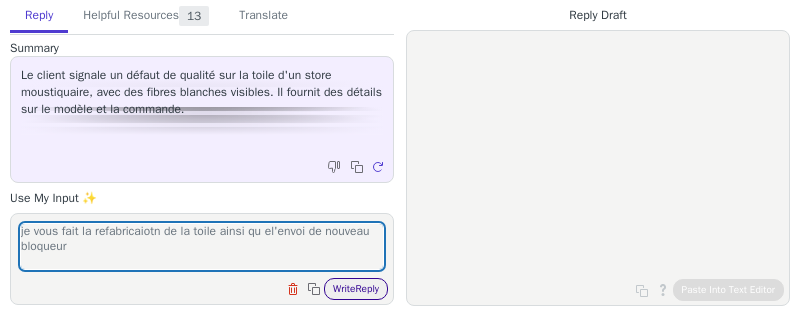 click on "Write  Reply" at bounding box center [356, 289] 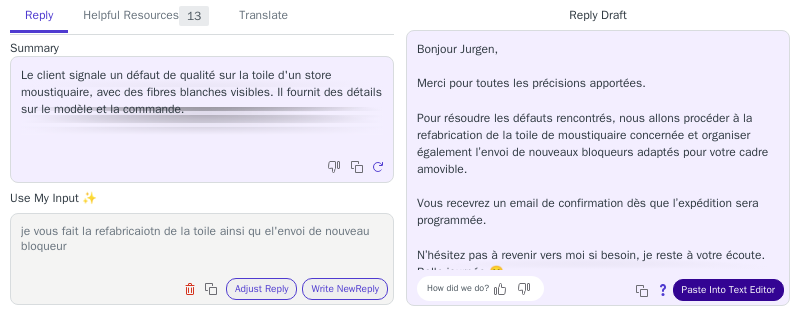 click on "Paste Into Text Editor" at bounding box center [728, 290] 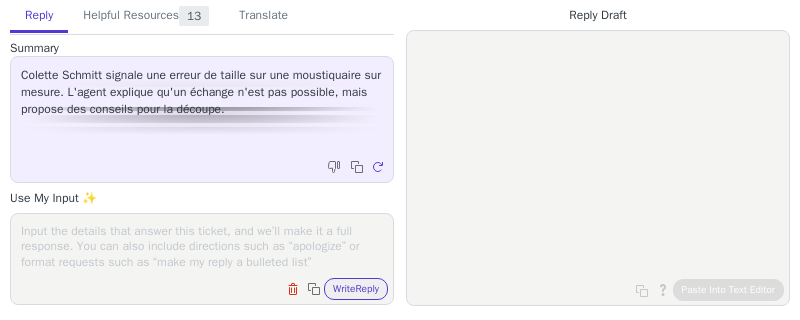 scroll, scrollTop: 0, scrollLeft: 0, axis: both 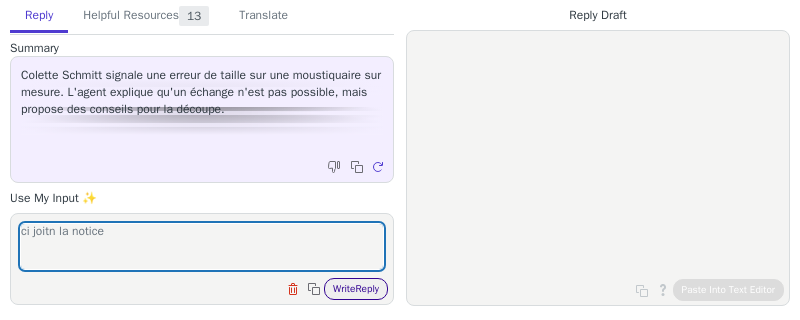 click on "Write  Reply" at bounding box center (356, 289) 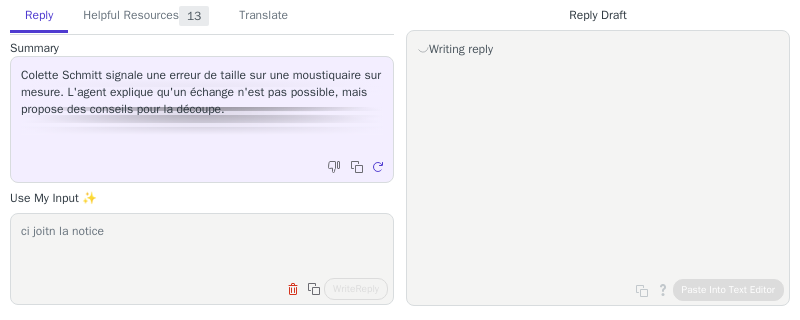 click on "ci joitn la notice" at bounding box center [202, 246] 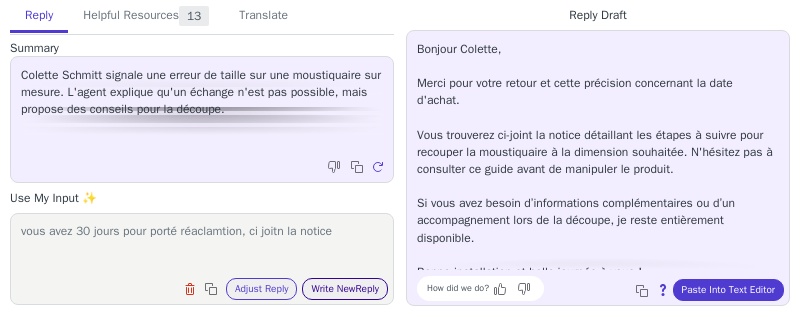 type on "vous avez 30 jours pour porté réaclamtion, ci joitn la notice" 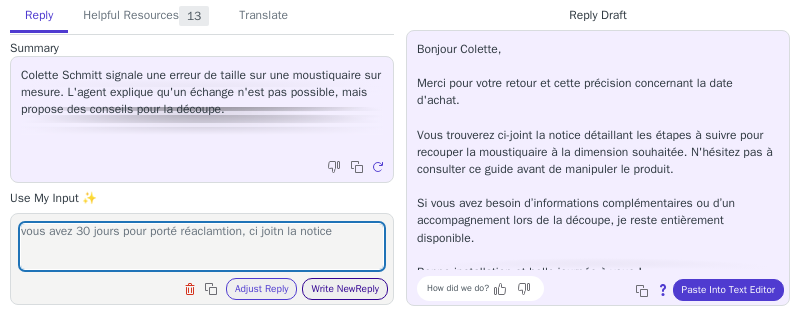 click on "Write New  Reply" at bounding box center (345, 289) 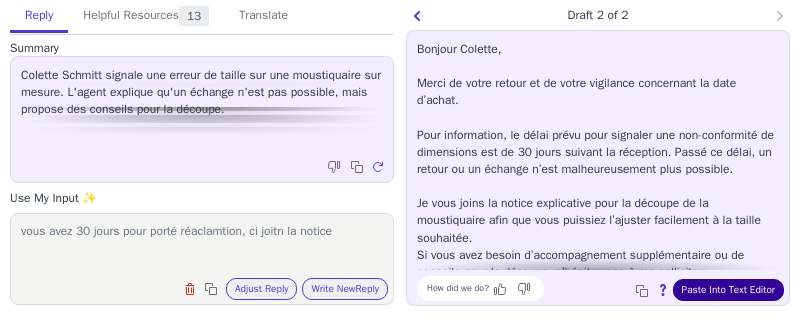 click on "Paste Into Text Editor" at bounding box center [728, 290] 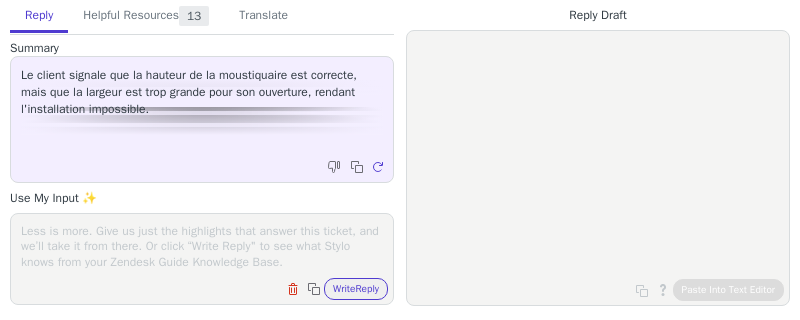 scroll, scrollTop: 0, scrollLeft: 0, axis: both 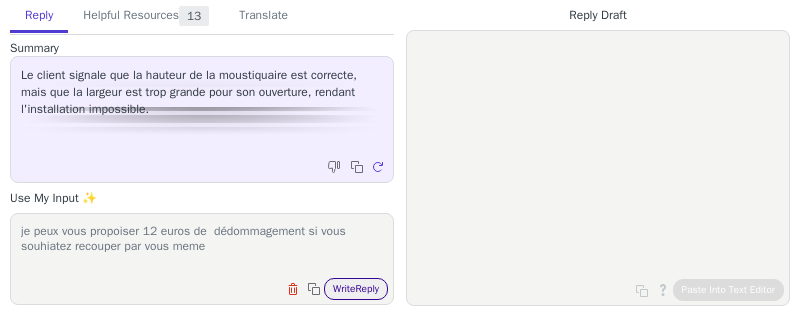 type on "je peux vous propoiser 12 euros de  dédommagement si vous souhiatez recouper par vous meme" 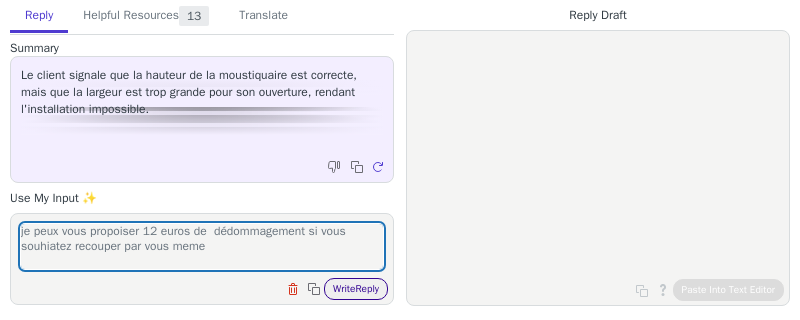 click on "Write  Reply" at bounding box center (356, 289) 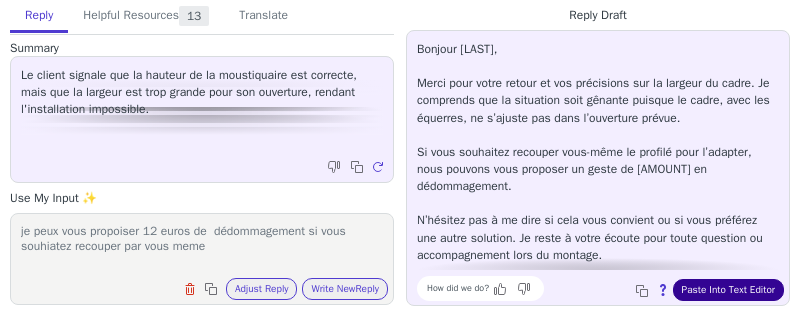 click on "Paste Into Text Editor" at bounding box center (728, 290) 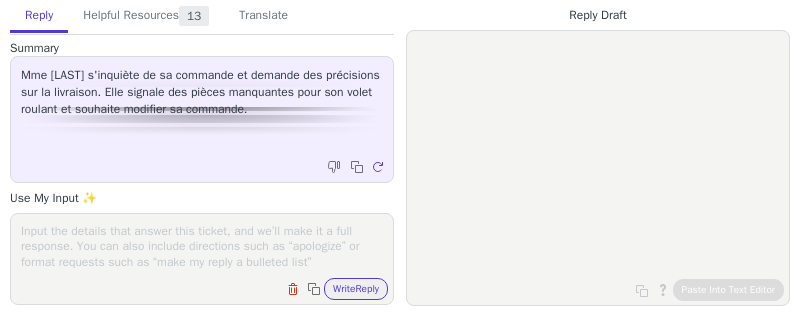 scroll, scrollTop: 0, scrollLeft: 0, axis: both 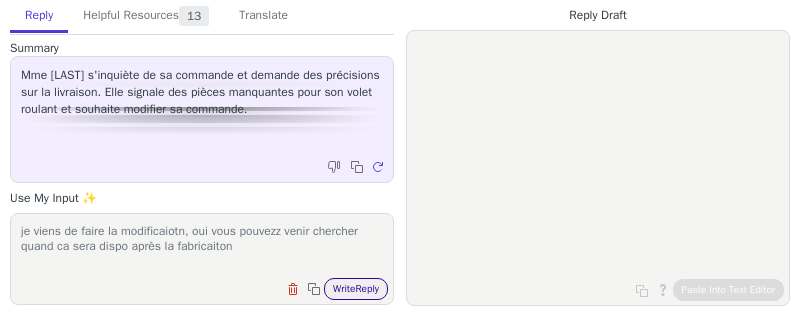 type on "je viens de faire la modificaiotn, oui vous pouvezz venir chercher quand ca sera dispo après la fabricaiton" 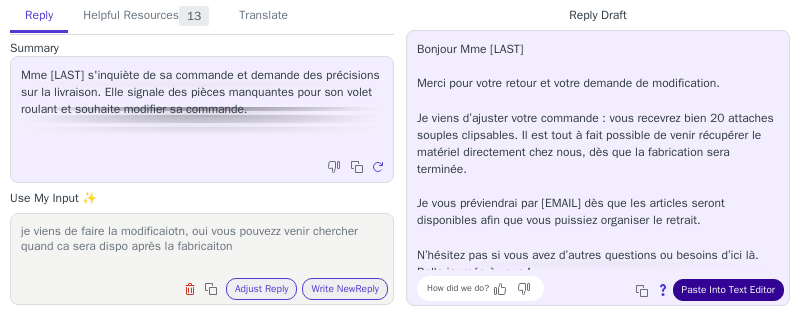 click on "Paste Into Text Editor" at bounding box center (728, 290) 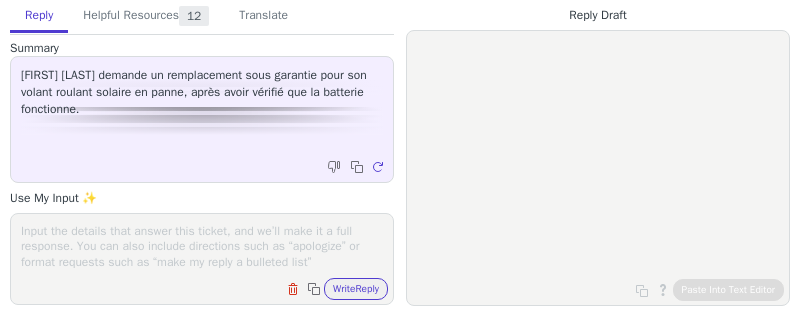 scroll, scrollTop: 0, scrollLeft: 0, axis: both 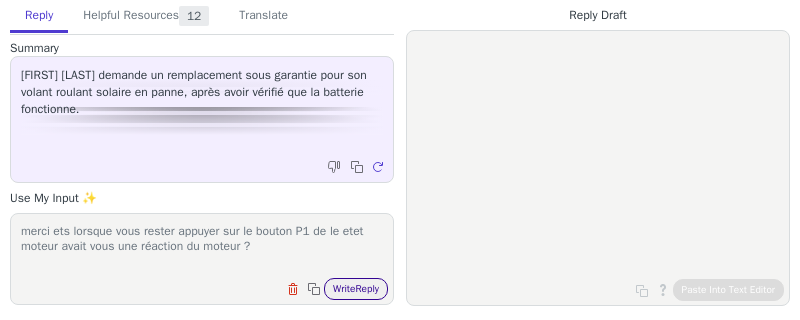 type on "merci ets lorsque vous rester appuyer sur le bouton P1 de le etet moteur avait vous une réaction du moteur ?" 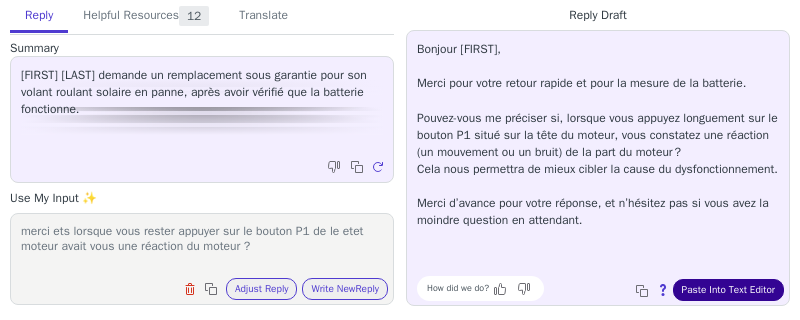 click on "Paste Into Text Editor" at bounding box center (728, 290) 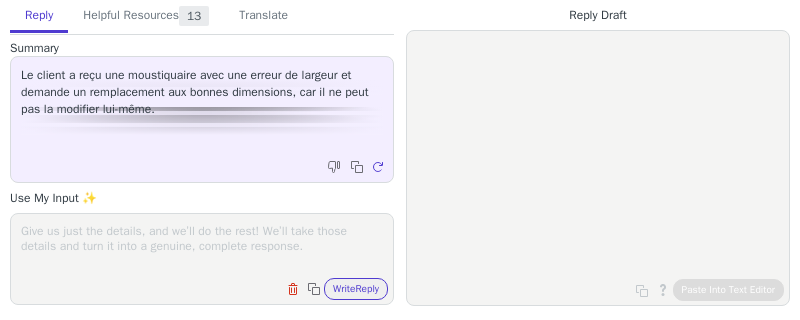 scroll, scrollTop: 0, scrollLeft: 0, axis: both 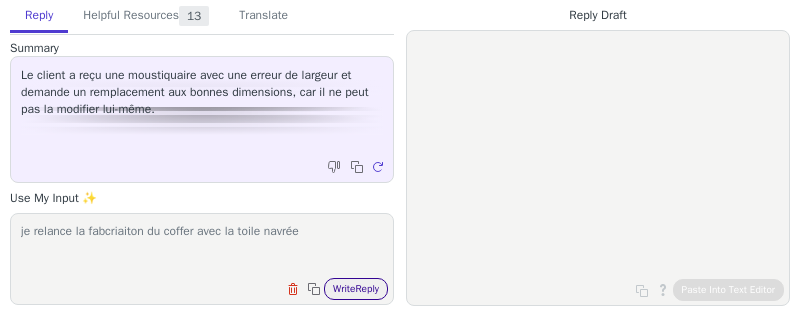 type on "je relance la fabcriaiton du coffer avec la toile navrée" 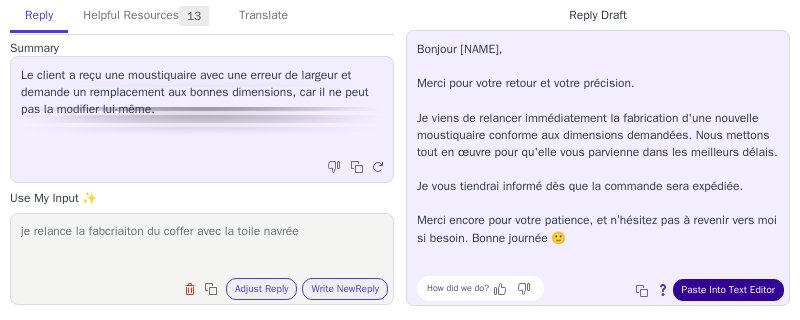 click on "Paste Into Text Editor" at bounding box center [728, 290] 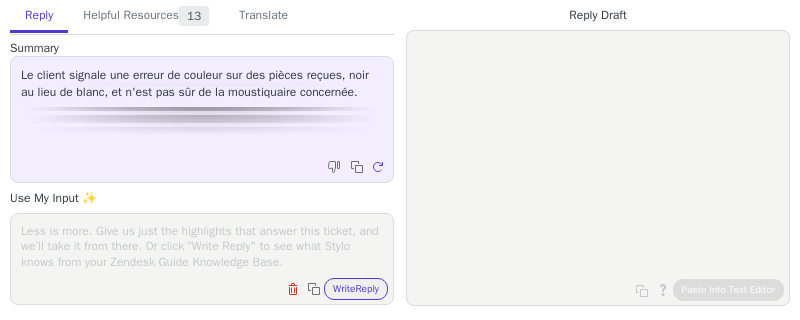 scroll, scrollTop: 0, scrollLeft: 0, axis: both 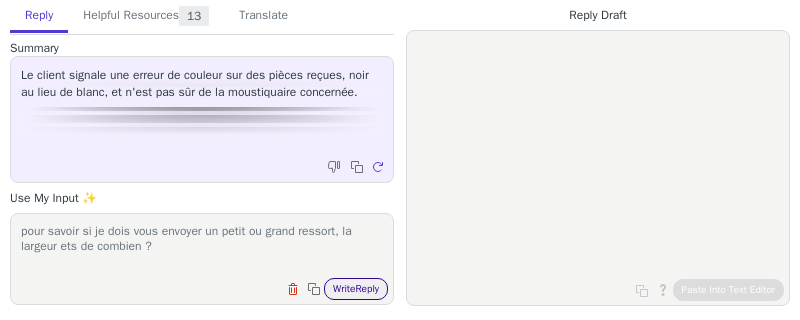 type on "pour savoir si je dois vous envoyer un petit ou grand ressort, la largeur ets de combien ?" 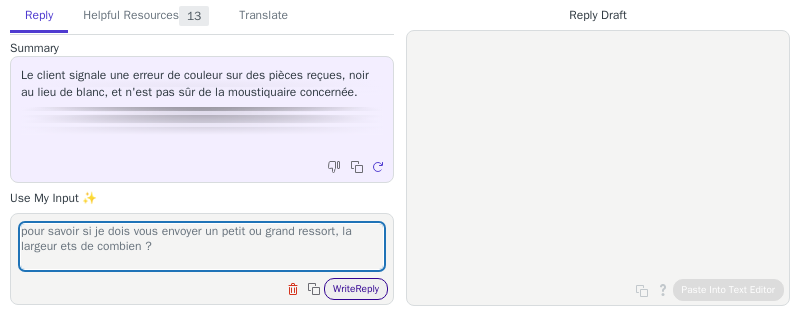 click on "Write  Reply" at bounding box center (356, 289) 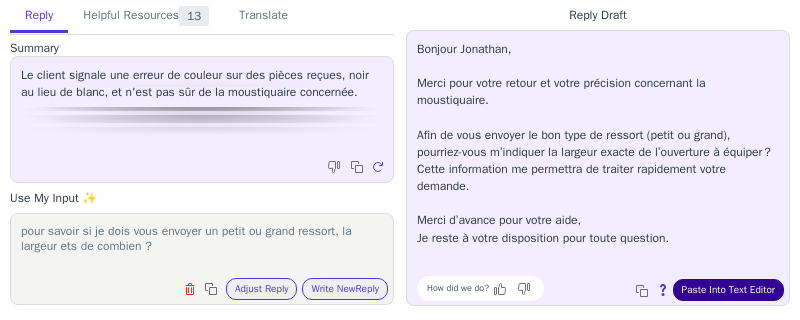 click on "Paste Into Text Editor" at bounding box center (728, 290) 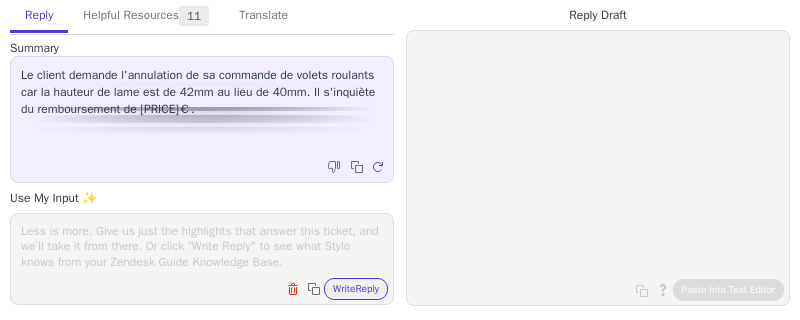 scroll, scrollTop: 0, scrollLeft: 0, axis: both 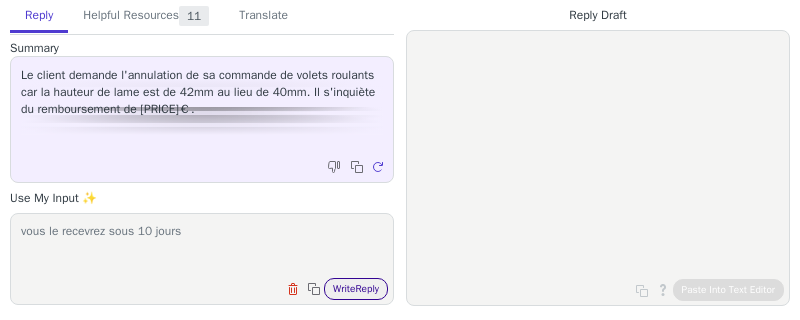 type on "vous le recevrez sous 10 jours" 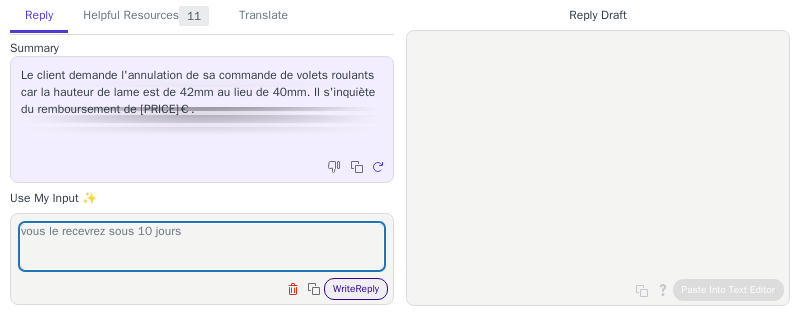 click on "Write  Reply" at bounding box center [356, 289] 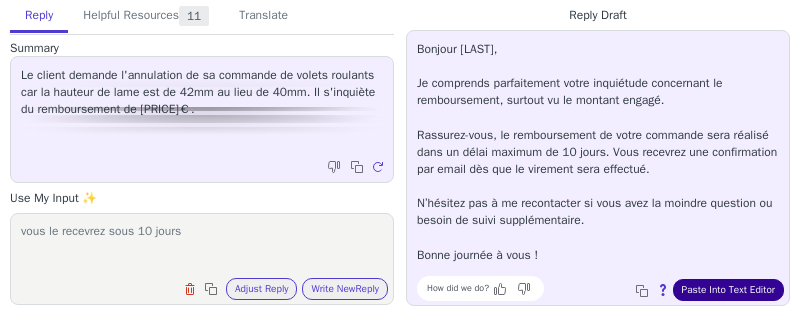 click on "Paste Into Text Editor" at bounding box center (728, 290) 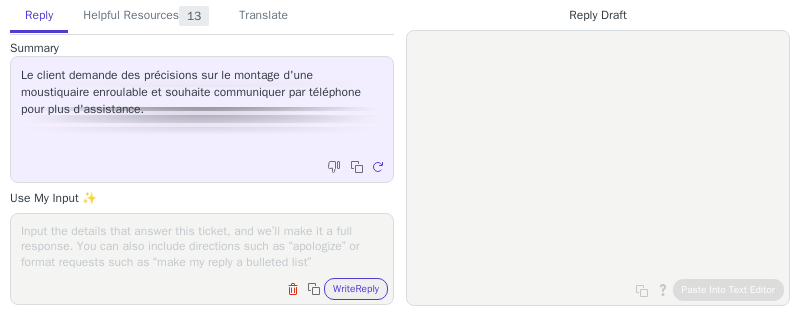 scroll, scrollTop: 0, scrollLeft: 0, axis: both 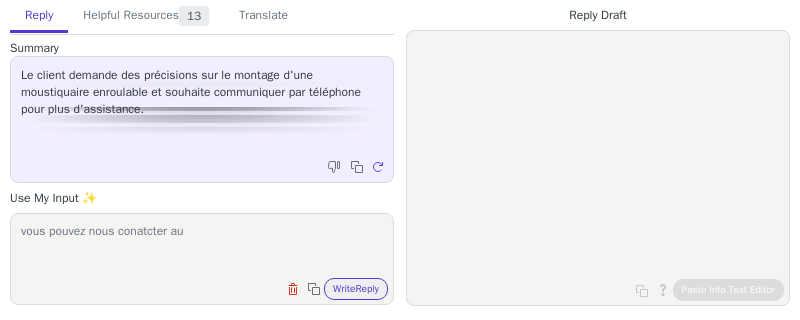 paste on "03 59 55 37 37" 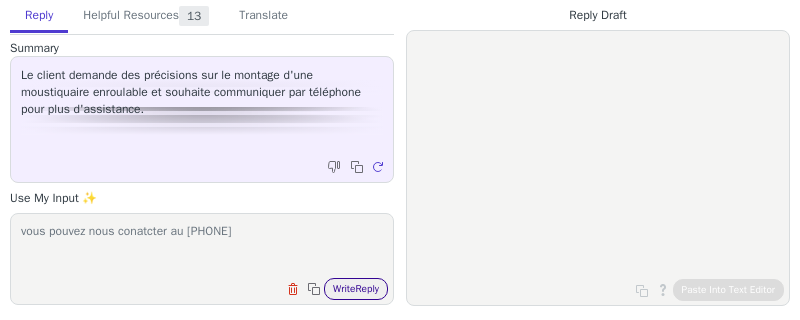 type on "vous pouvez nous conatcter au 03 59 55 37 37" 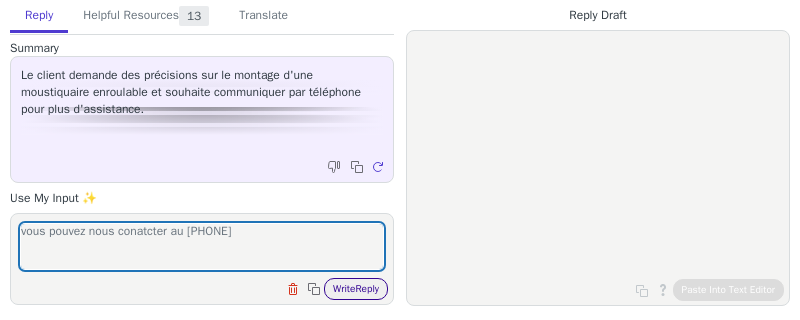 click on "Write  Reply" at bounding box center [356, 289] 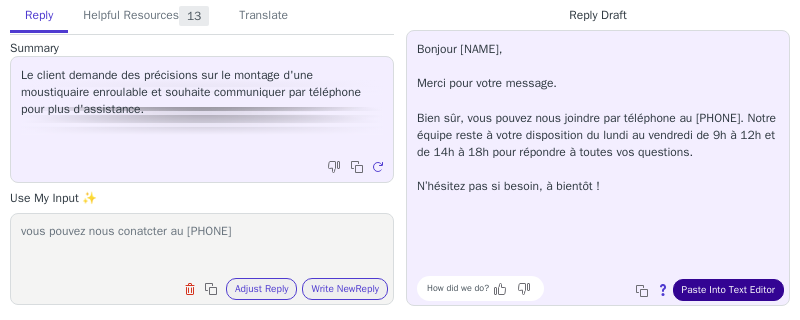 click on "Paste Into Text Editor" at bounding box center [728, 290] 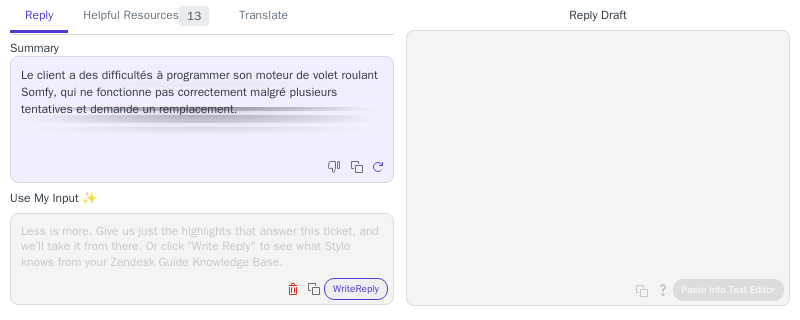 scroll, scrollTop: 0, scrollLeft: 0, axis: both 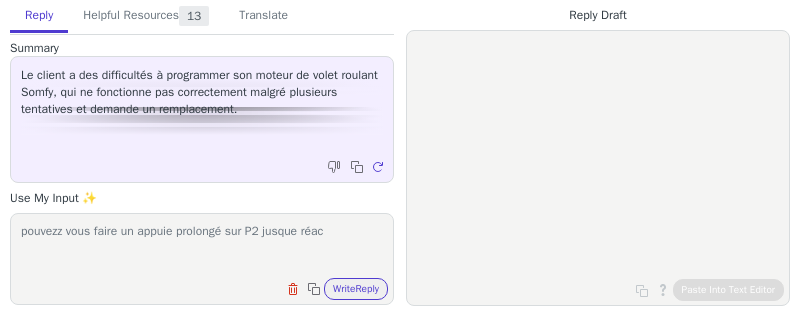 type on "pouvezz vous faire un appuie prolongé sur P2 jusque réact" 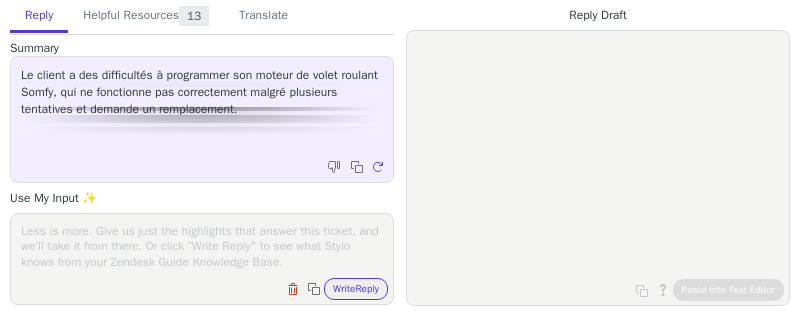 scroll, scrollTop: 0, scrollLeft: 0, axis: both 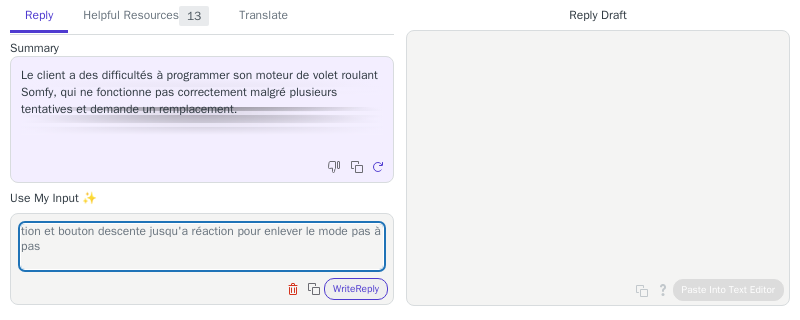 click on "tion et bouton descente jusqu'a réaction pour enlever le mode pas à pas  Clear field Copy to clipboard Write  Reply" at bounding box center (202, 259) 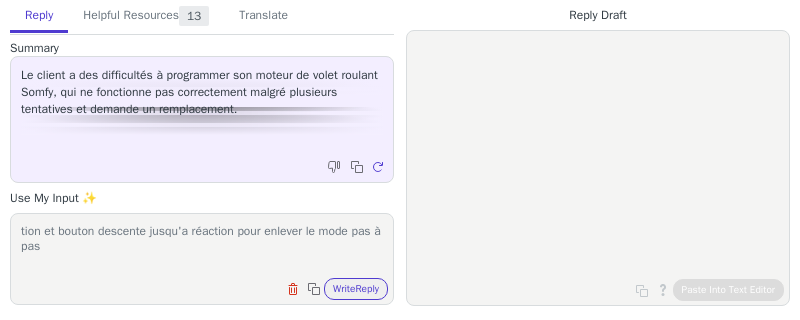 click on "tion et bouton descente jusqu'a réaction pour enlever le mode pas à pas" at bounding box center (202, 246) 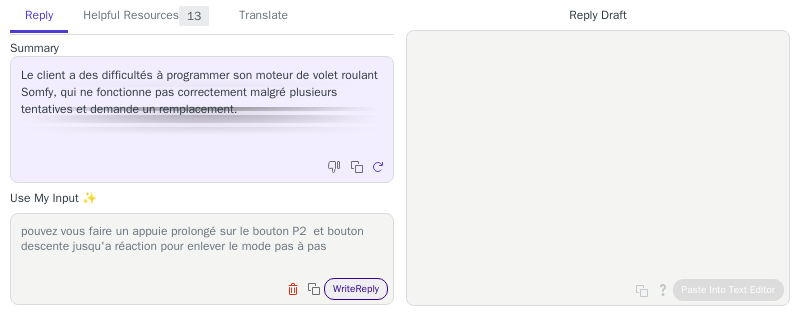 type on "pouvez vous faire un appuie prolongé sur le bouton P2  et bouton descente jusqu'a réaction pour enlever le mode pas à pas" 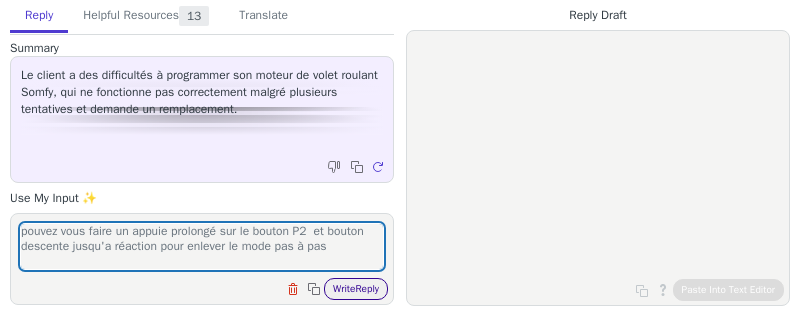 click on "Write  Reply" at bounding box center (356, 289) 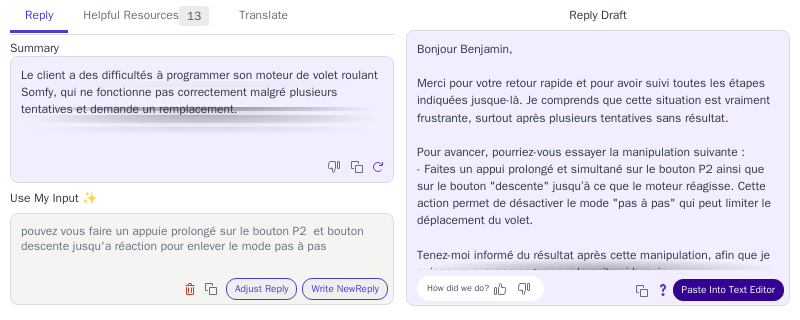 click on "Paste Into Text Editor" at bounding box center [728, 290] 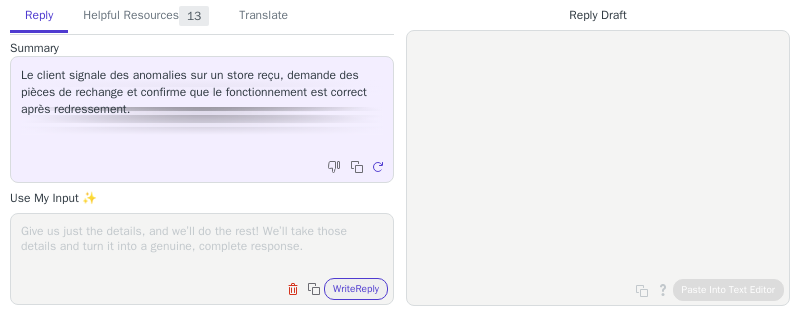 scroll, scrollTop: 0, scrollLeft: 0, axis: both 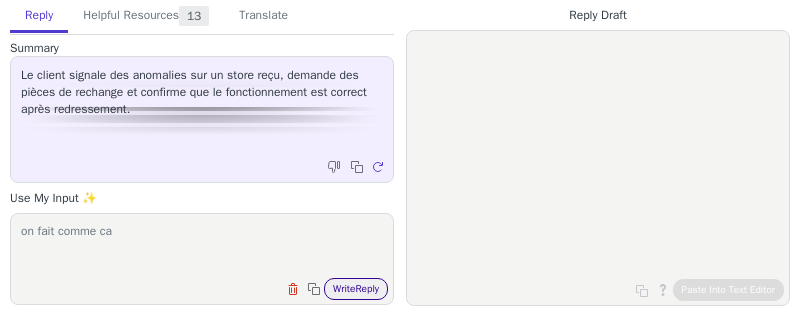 type on "on fait comme ca" 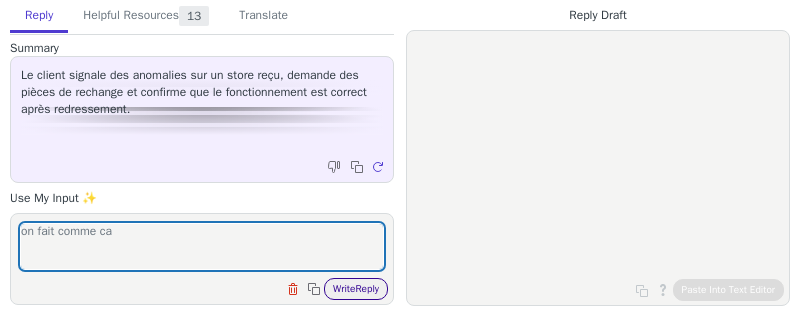 click on "Write  Reply" at bounding box center (356, 289) 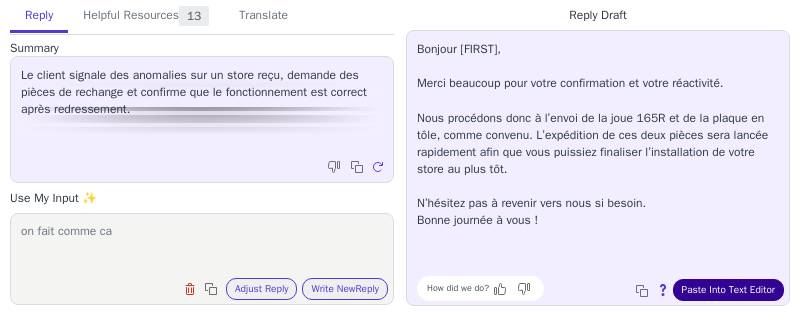 click on "Paste Into Text Editor" at bounding box center [728, 290] 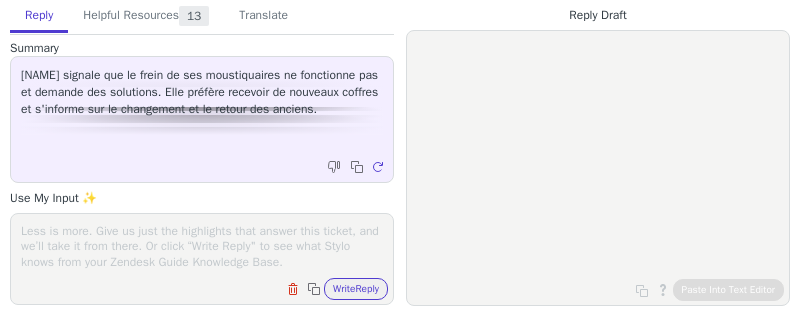 scroll, scrollTop: 0, scrollLeft: 0, axis: both 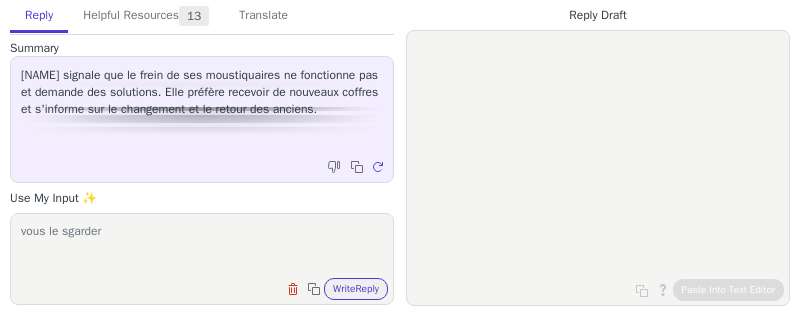 click on "vous le sgarder" at bounding box center [202, 246] 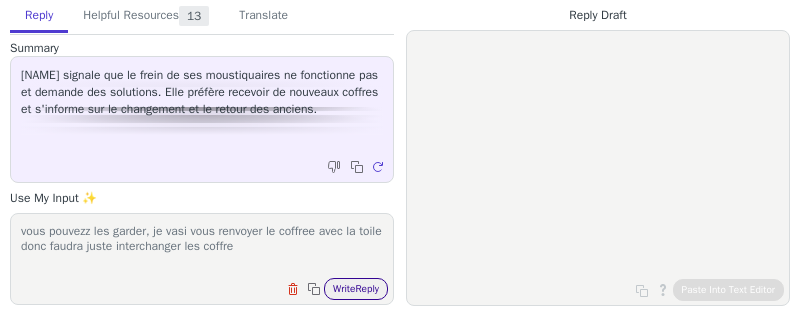 type on "vous pouvezz les garder, je vasi vous renvoyer le coffree avec la toile donc faudra juste interchanger les coffre" 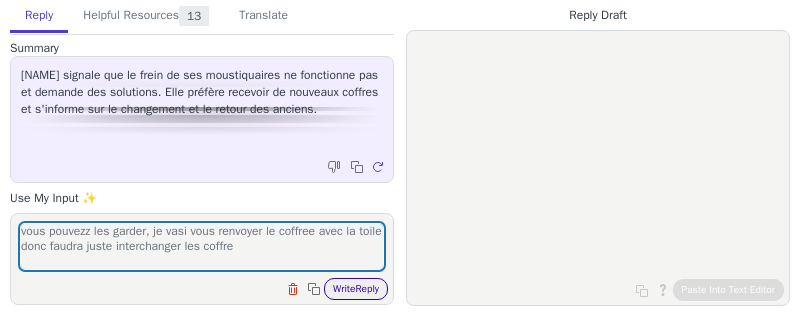 click on "Write  Reply" at bounding box center [356, 289] 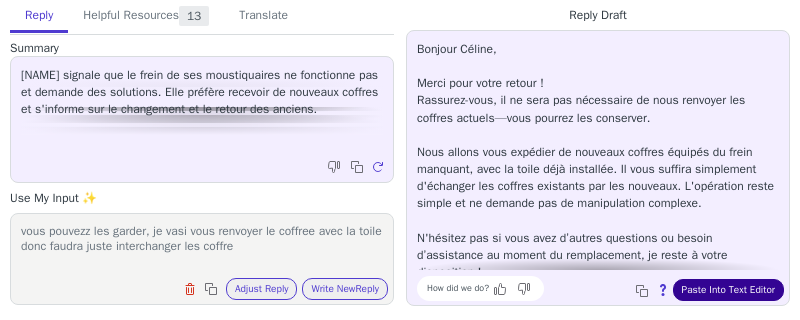 click on "Paste Into Text Editor" at bounding box center [728, 290] 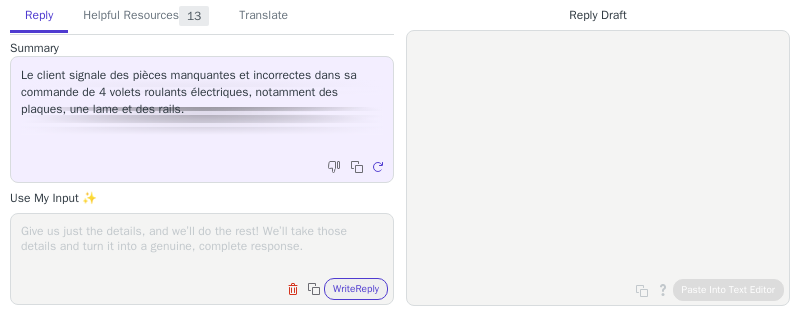 scroll, scrollTop: 0, scrollLeft: 0, axis: both 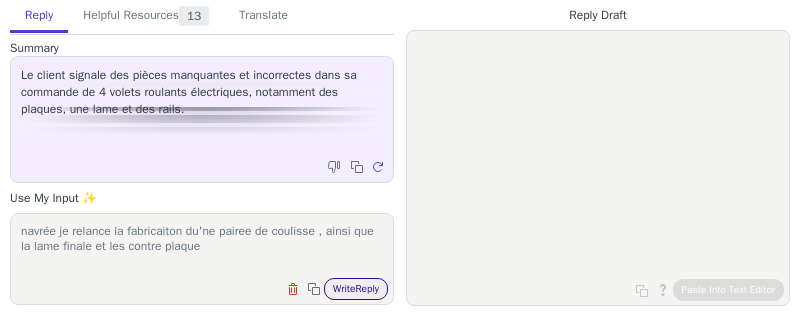 type on "navrée je relance la fabricaiton du'ne pairee de coulisse , ainsi que la lame finale et les contre plaque" 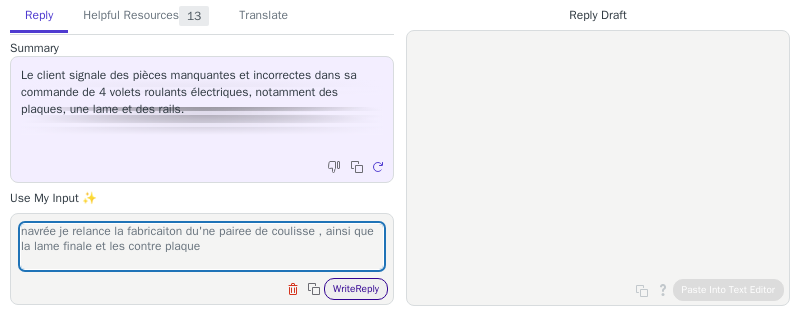 click on "Write  Reply" at bounding box center (356, 289) 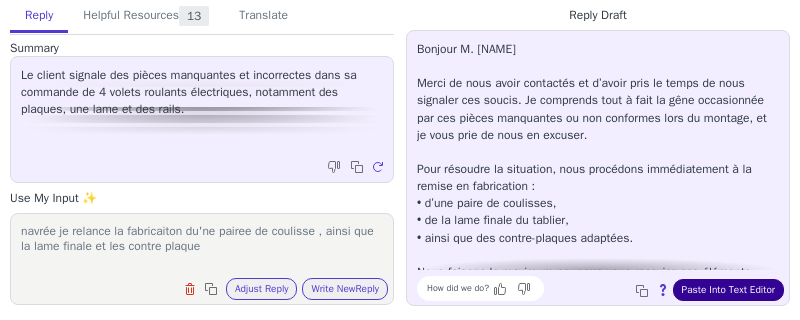 click on "Paste Into Text Editor" at bounding box center [728, 290] 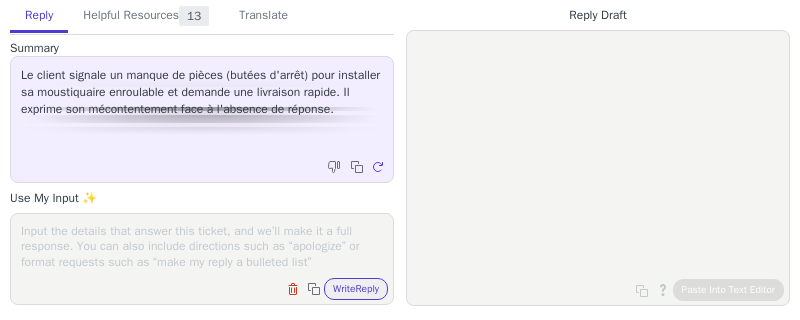 scroll, scrollTop: 0, scrollLeft: 0, axis: both 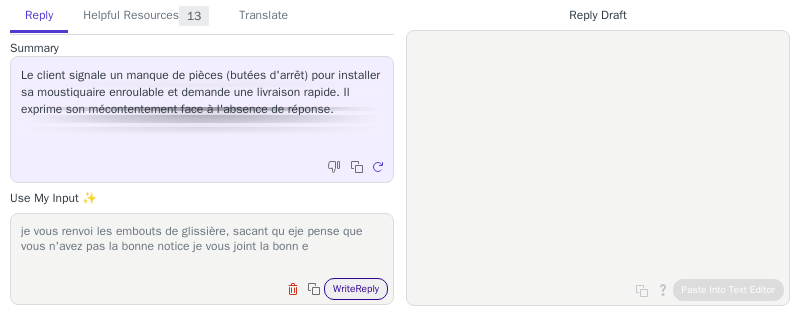 type on "je vous renvoi les embouts de glissière, sacant qu eje pense que vous n'avez pas la bonne notice je vous joint la bonn e" 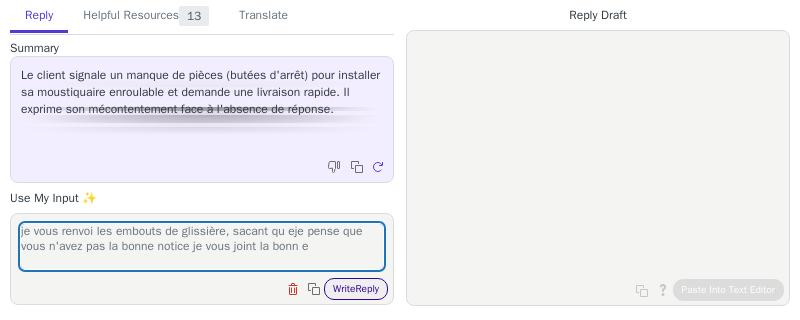 click on "Write  Reply" at bounding box center (356, 289) 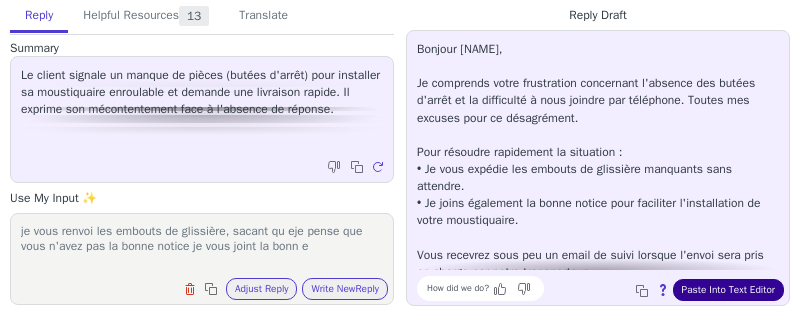 click on "Paste Into Text Editor" at bounding box center (728, 290) 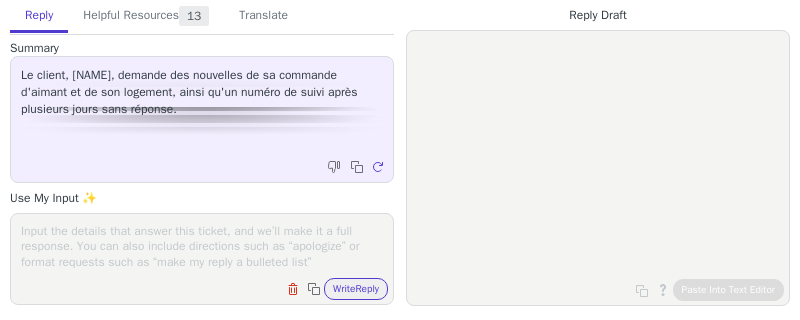 scroll, scrollTop: 0, scrollLeft: 0, axis: both 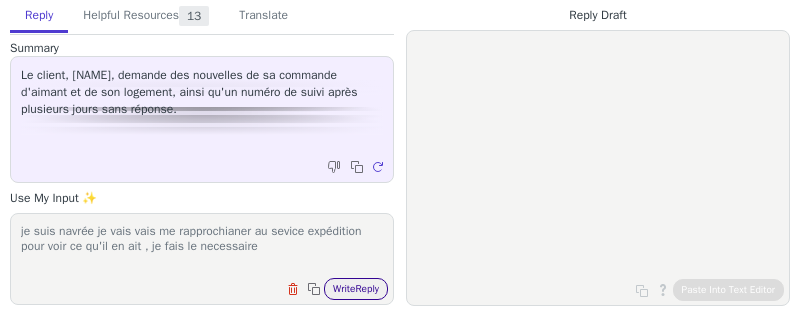 type on "je suis navrée je vais vais me rapprochianer au sevice expédition pour voir ce qu'il en ait , je fais le necessaire" 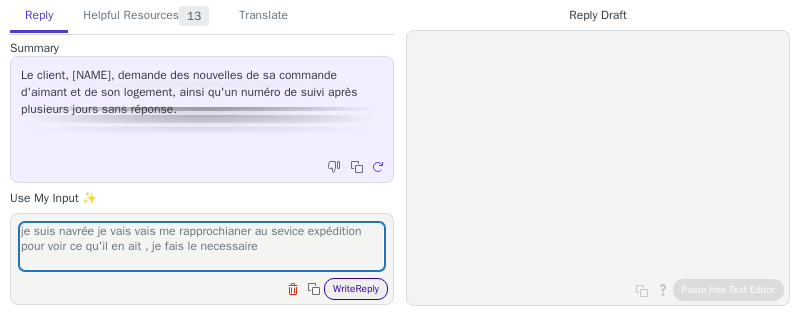 click on "Write  Reply" at bounding box center (356, 289) 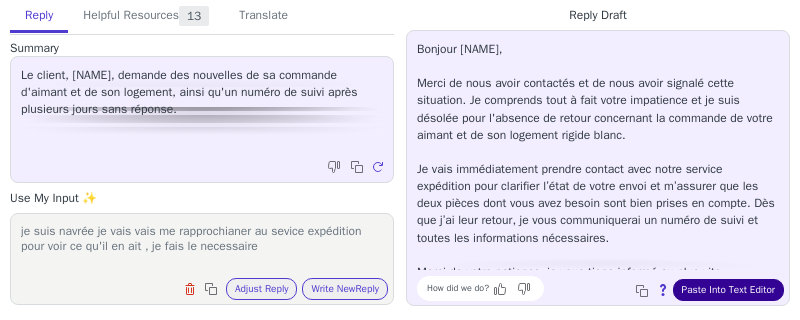 click on "Paste Into Text Editor" at bounding box center [728, 290] 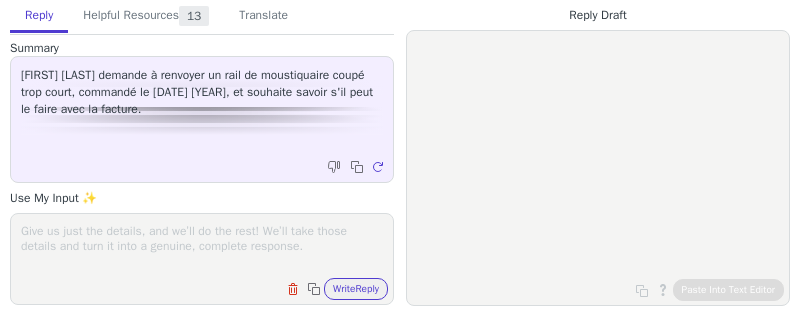 scroll, scrollTop: 0, scrollLeft: 0, axis: both 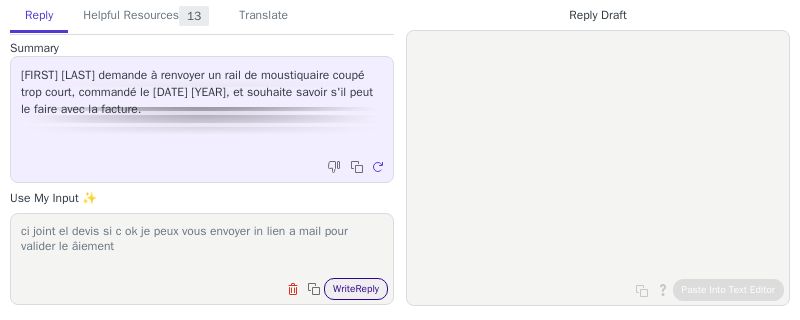 type on "ci joint el devis si c ok je peux vous envoyer in lien a mail pour valider le âiement" 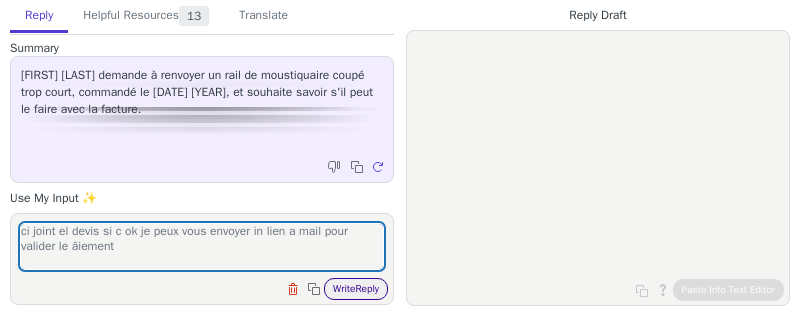 click on "Write  Reply" at bounding box center [356, 289] 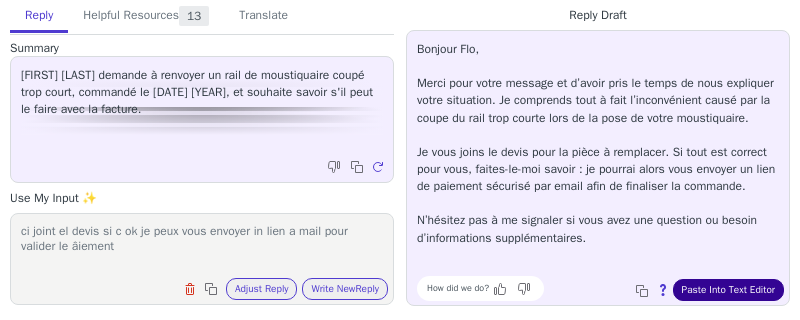 click on "Paste Into Text Editor" at bounding box center [728, 290] 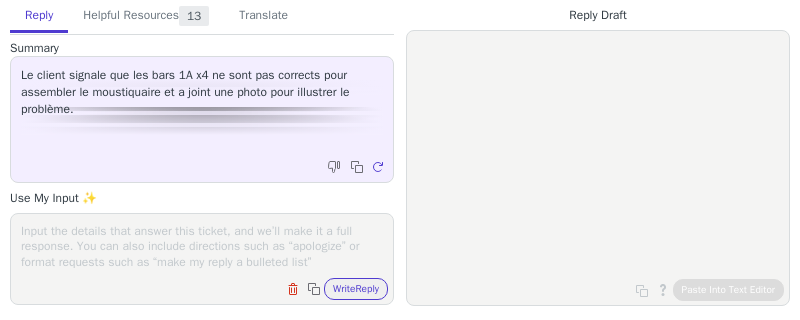 scroll, scrollTop: 0, scrollLeft: 0, axis: both 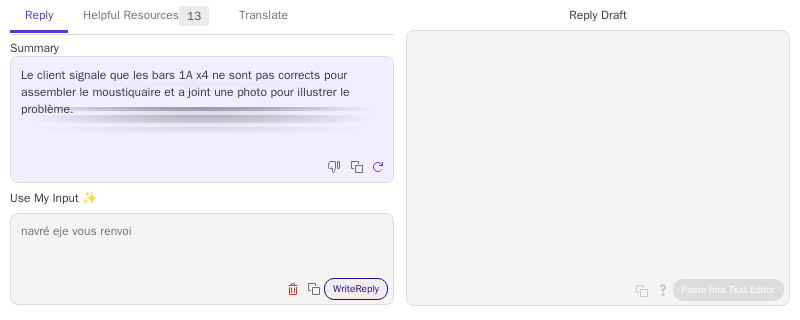 type on "navré eje vous renvoi" 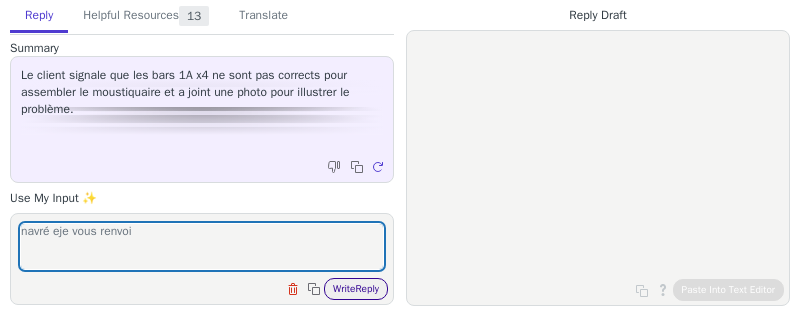 click on "Write  Reply" at bounding box center (356, 289) 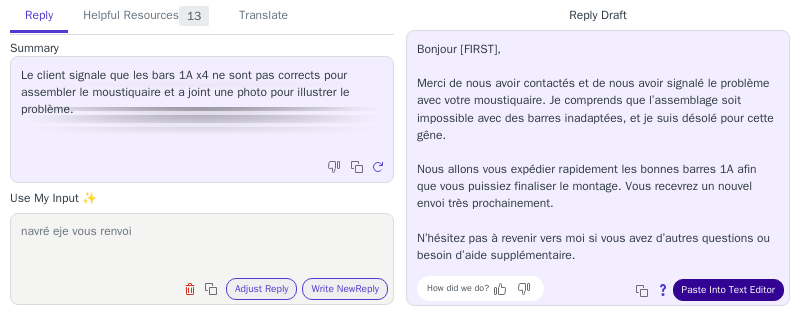 click on "Paste Into Text Editor" at bounding box center [728, 290] 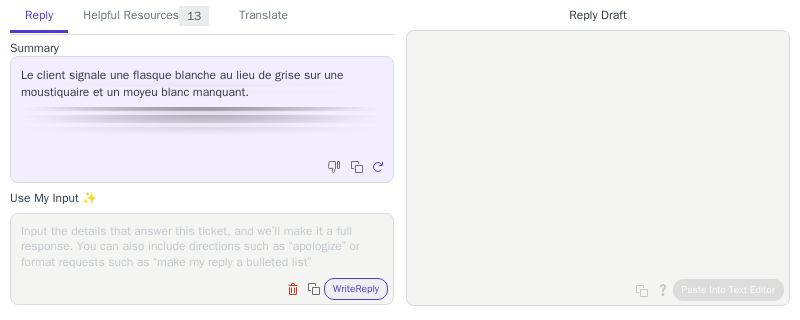 scroll, scrollTop: 0, scrollLeft: 0, axis: both 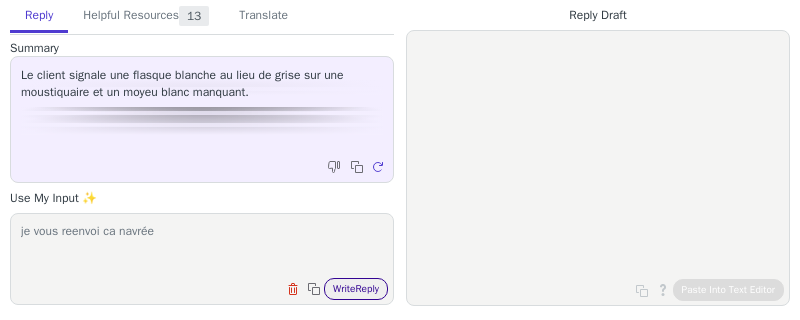 type on "je vous reenvoi ca navrée" 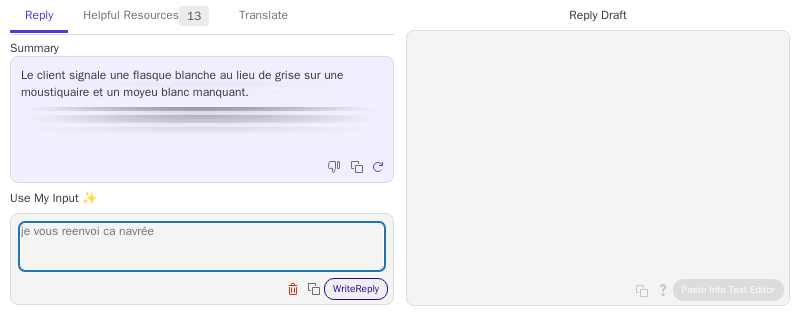 click on "Write  Reply" at bounding box center [356, 289] 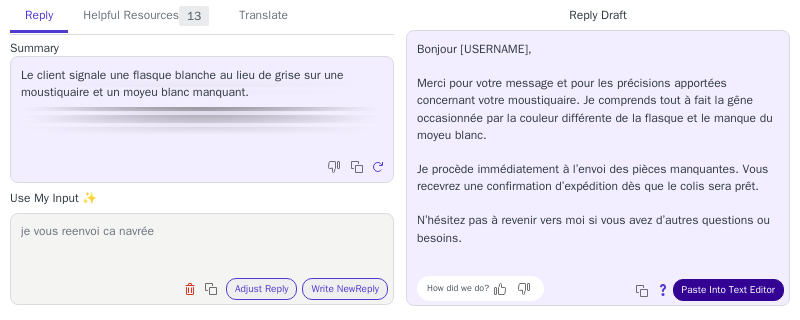 click on "Paste Into Text Editor" at bounding box center [728, 290] 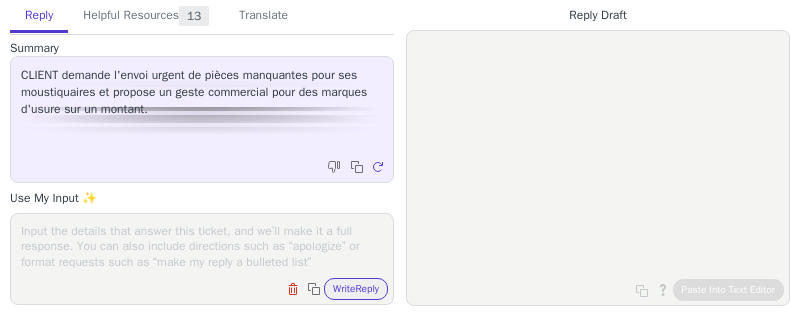 scroll, scrollTop: 0, scrollLeft: 0, axis: both 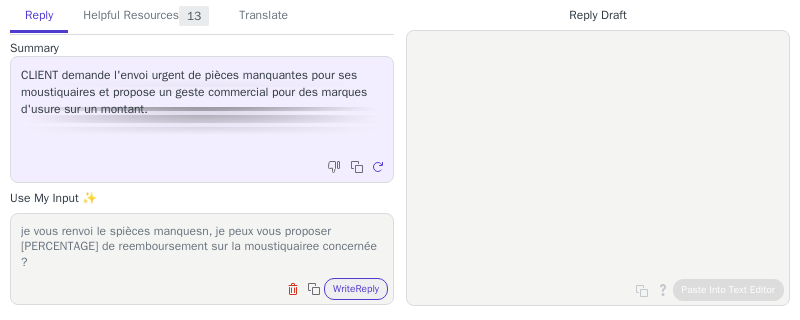 type on "je vous renvoi le spièces manquesn, je peux vous proposer [PERCENTAGE] de reemboursement sur la moustiquairee concernée ?" 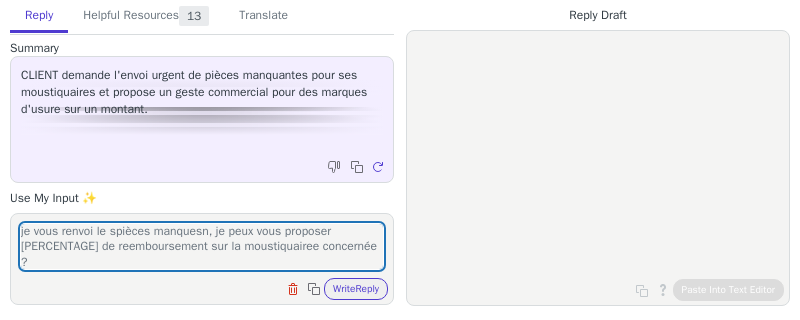 click on "Clear field Copy to clipboard Write  Reply" at bounding box center (335, 289) 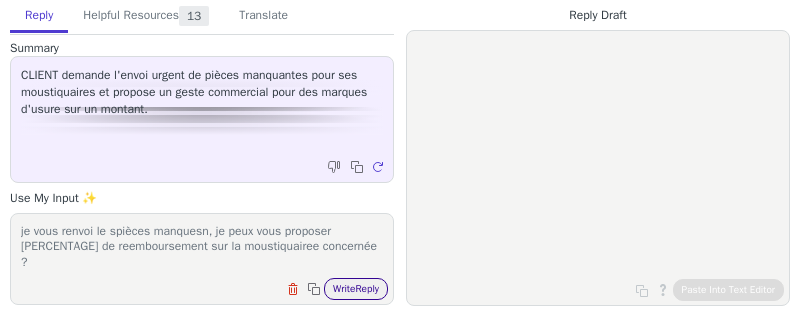 click on "Write  Reply" at bounding box center [356, 289] 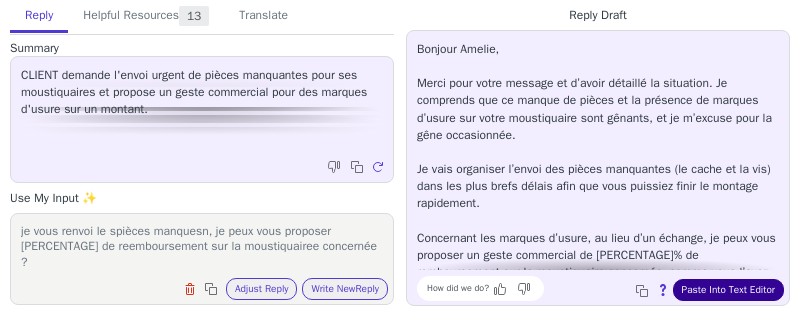 click on "Paste Into Text Editor" at bounding box center [728, 290] 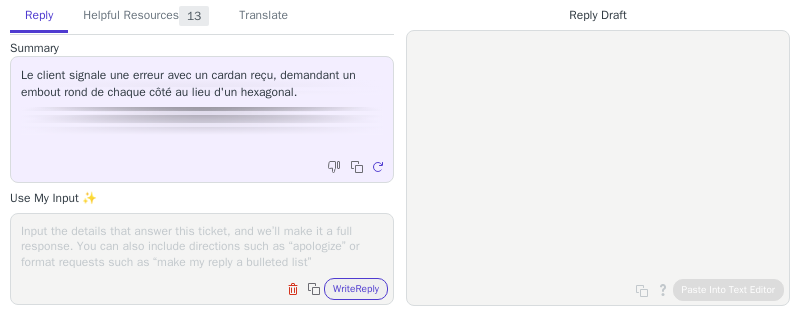 scroll, scrollTop: 0, scrollLeft: 0, axis: both 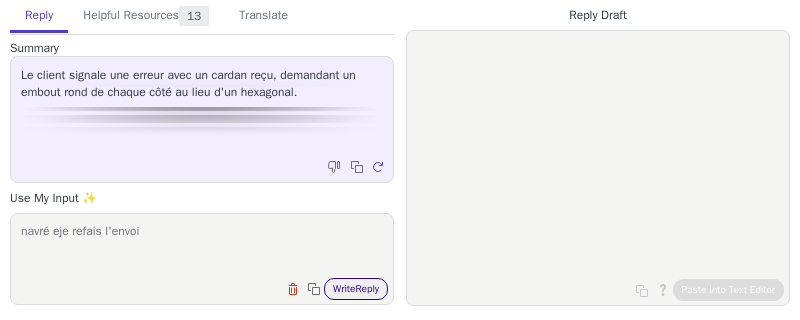 type on "navré eje refais l'envoi" 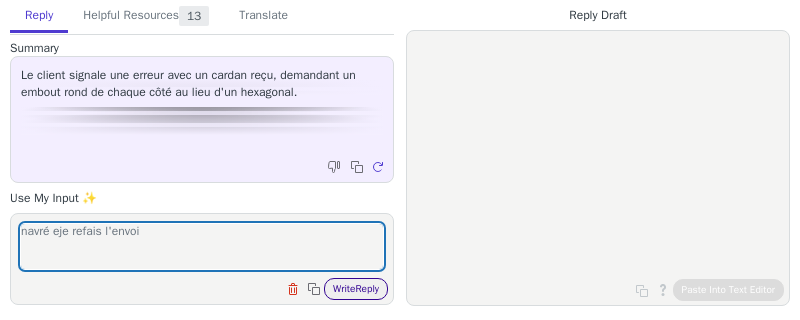 click on "Write  Reply" at bounding box center (356, 289) 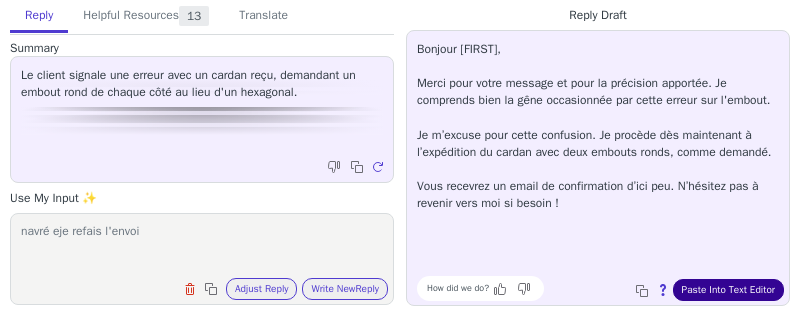 click on "Paste Into Text Editor" at bounding box center [728, 290] 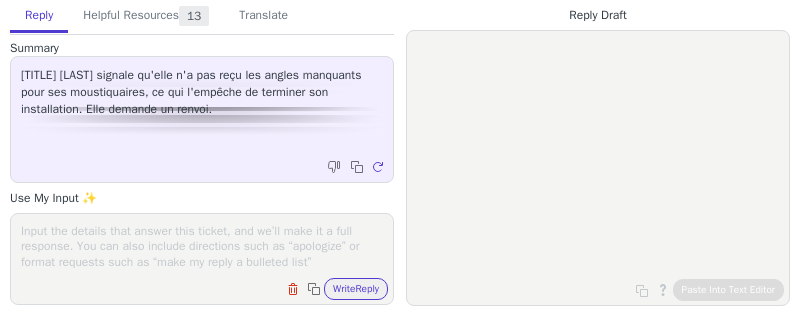scroll, scrollTop: 0, scrollLeft: 0, axis: both 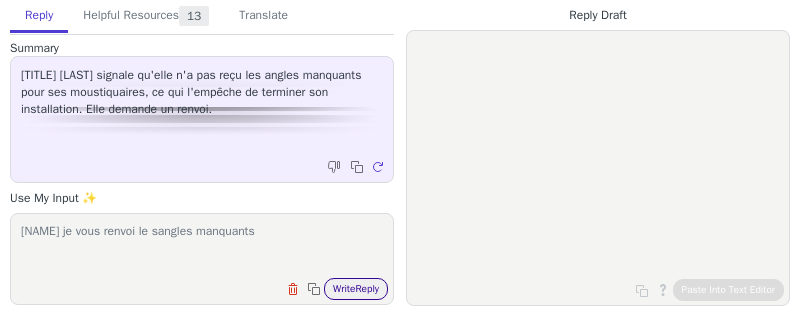 type on "[NAME] je vous renvoi le sangles manquants" 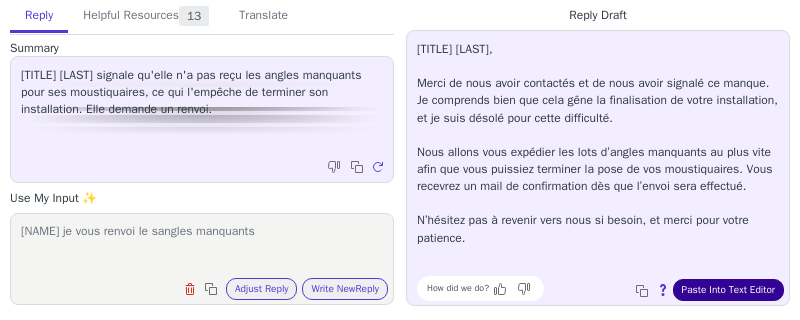 click on "Paste Into Text Editor" at bounding box center (728, 290) 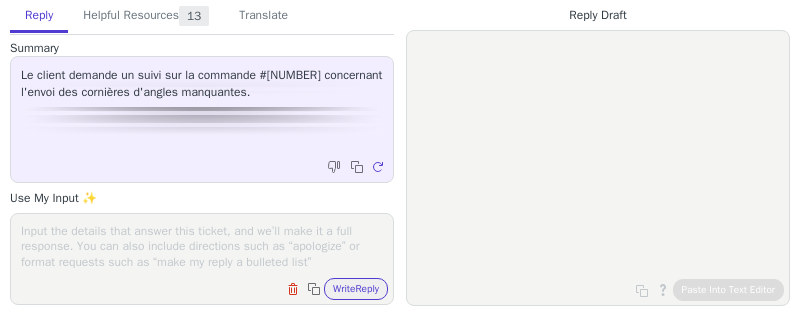 scroll, scrollTop: 0, scrollLeft: 0, axis: both 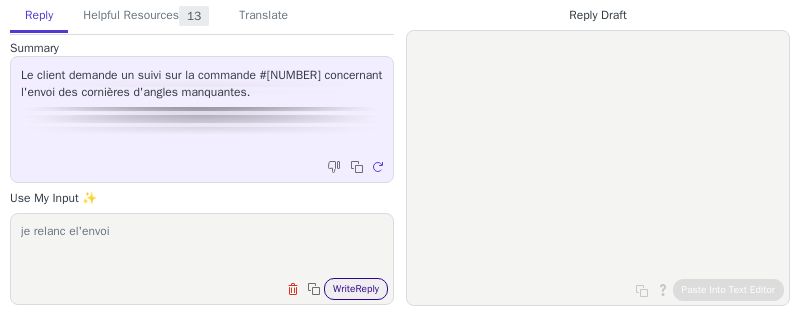 type on "je relanc el'envoi" 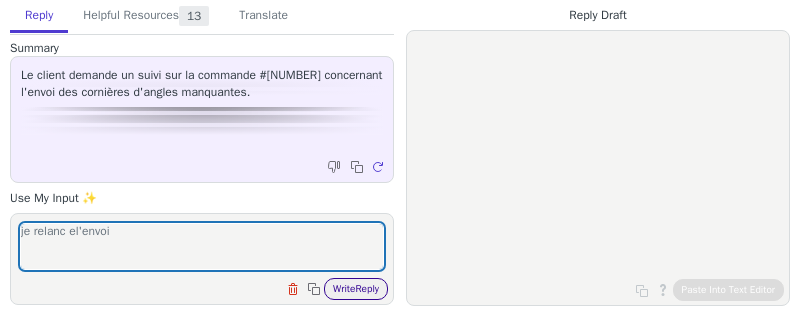 click on "Write  Reply" at bounding box center (356, 289) 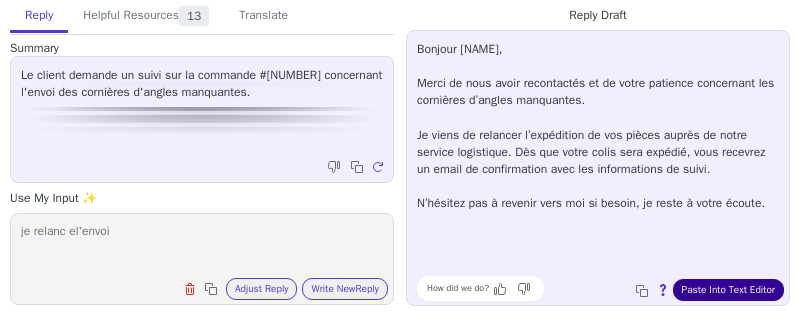 click on "Paste Into Text Editor" at bounding box center [728, 290] 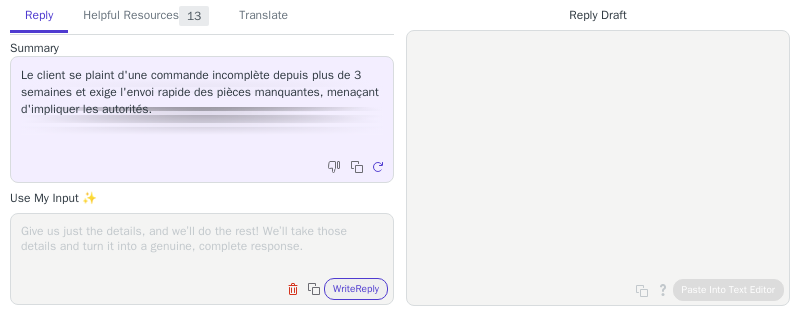scroll, scrollTop: 0, scrollLeft: 0, axis: both 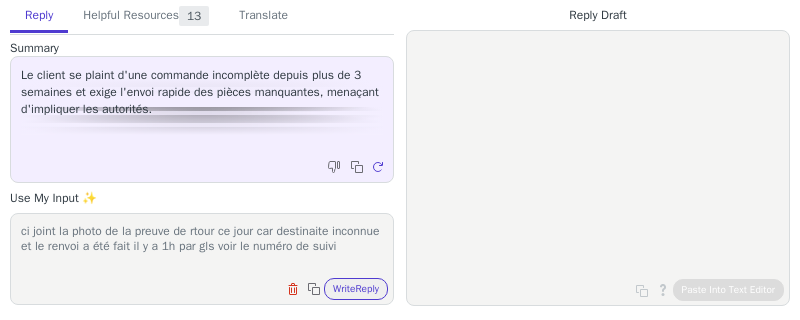 paste on "[TRACKING_NUMBER]" 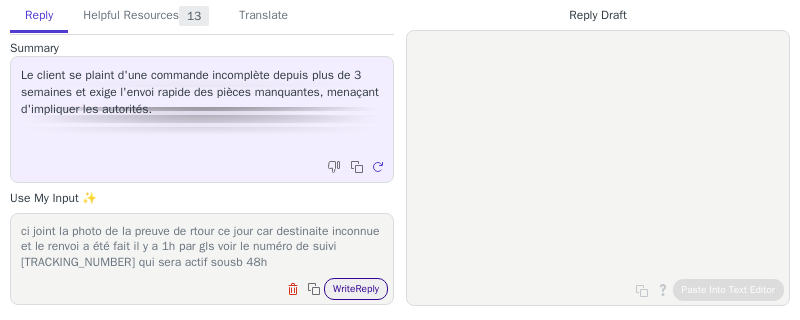 type on "ci joint la photo de la preuve de rtour ce jour car destinaite inconnue et le renvoi a été fait il y a 1h par gls voir le numéro de suivi [TRACKING_NUMBER] qui sera actif sousb 48h" 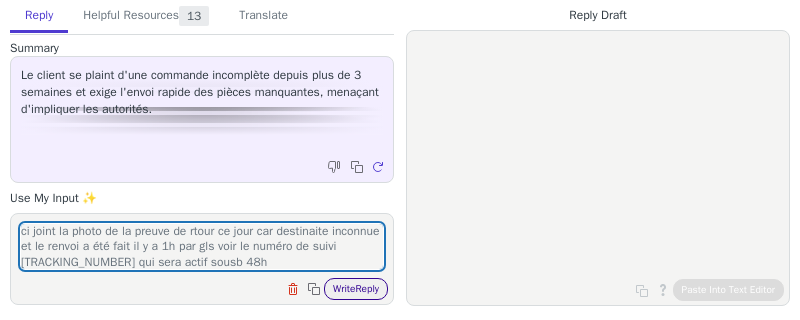 click on "Write  Reply" at bounding box center (356, 289) 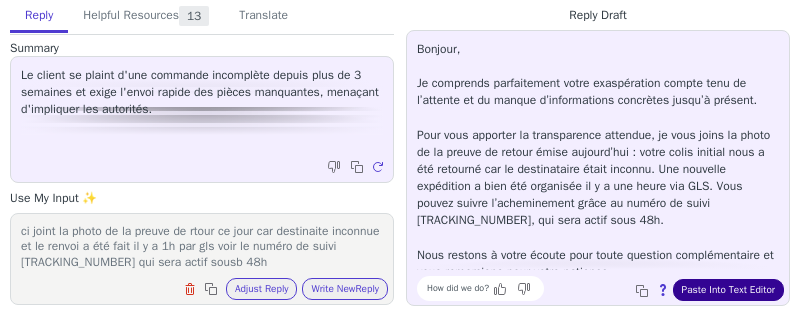 click on "Paste Into Text Editor" at bounding box center [728, 290] 